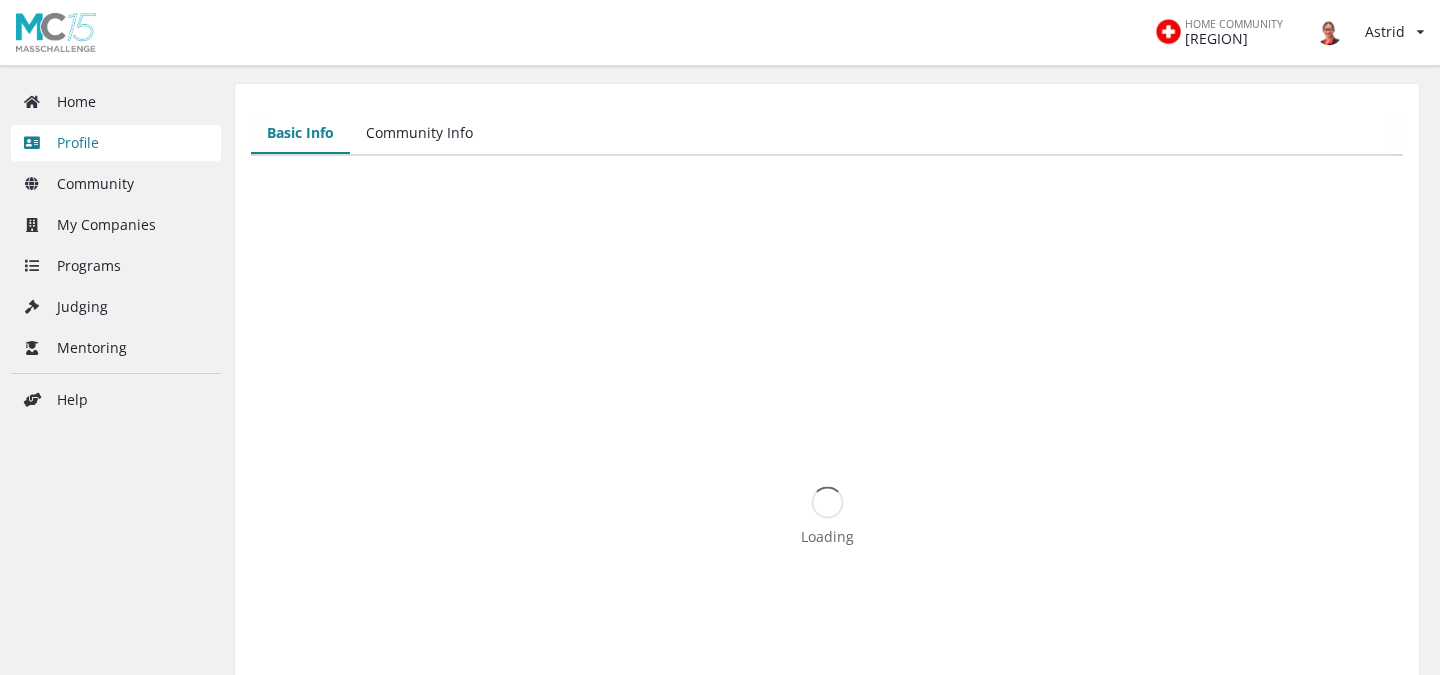 scroll, scrollTop: 0, scrollLeft: 0, axis: both 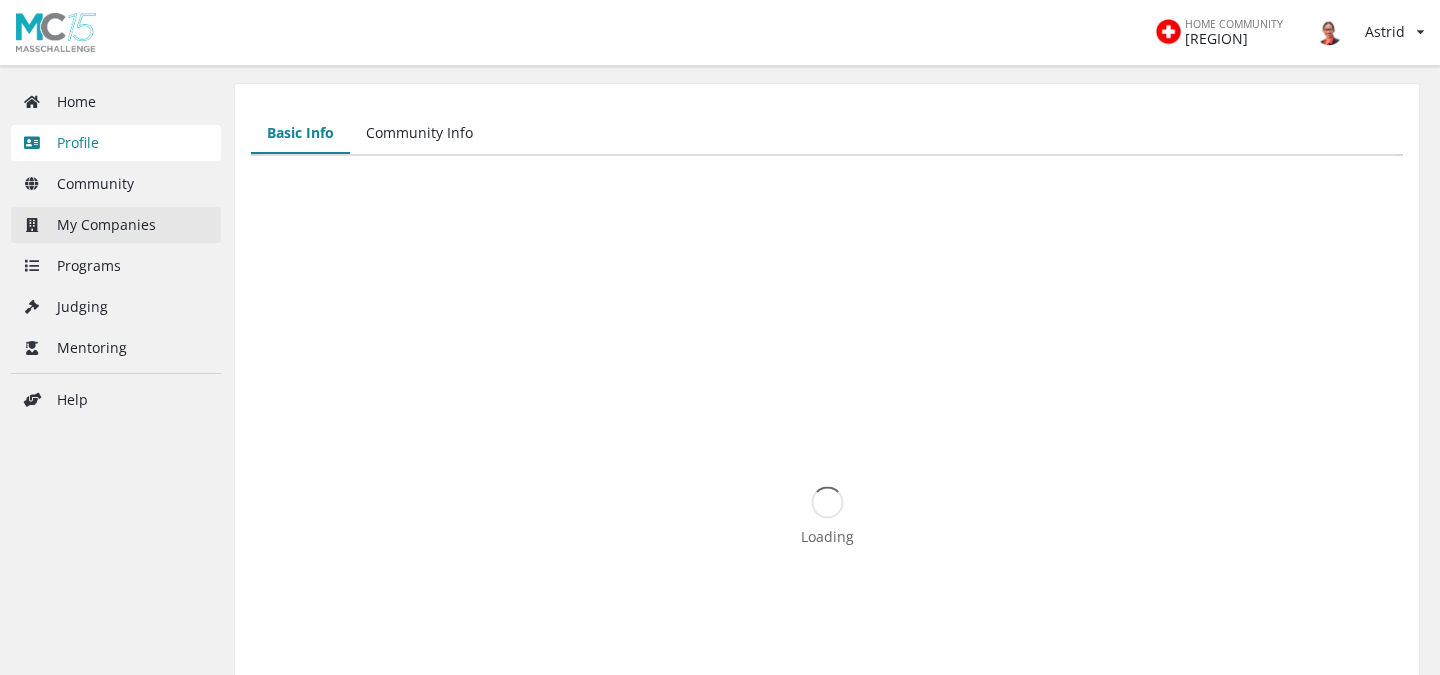 click on "My Companies" at bounding box center [116, 225] 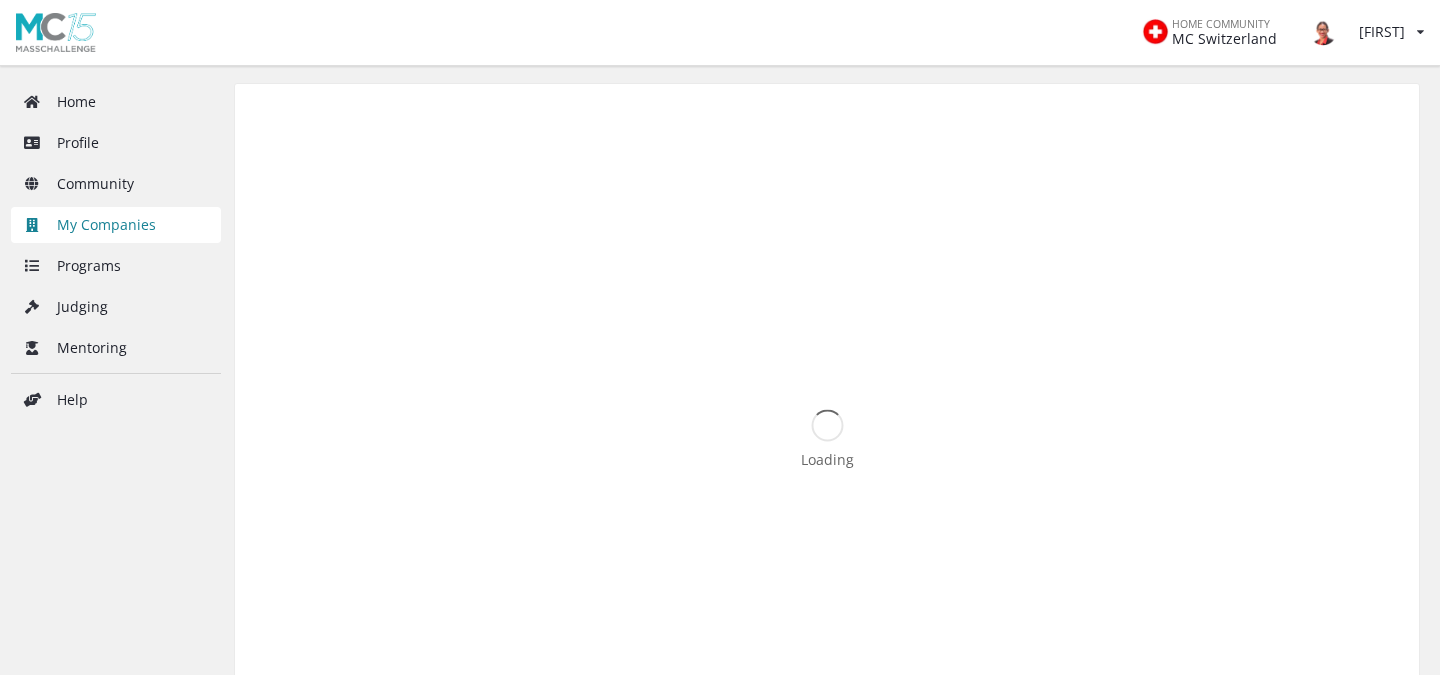 scroll, scrollTop: 0, scrollLeft: 0, axis: both 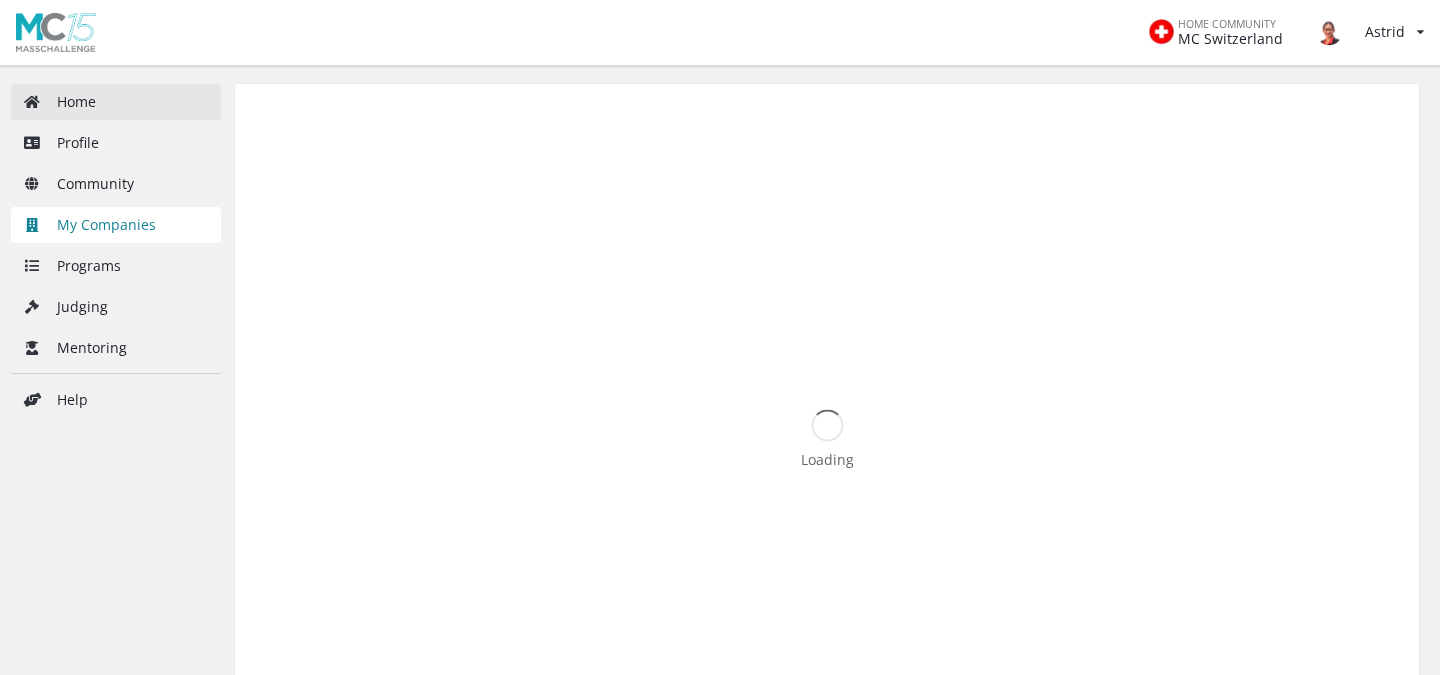 click on "Home" at bounding box center (116, 102) 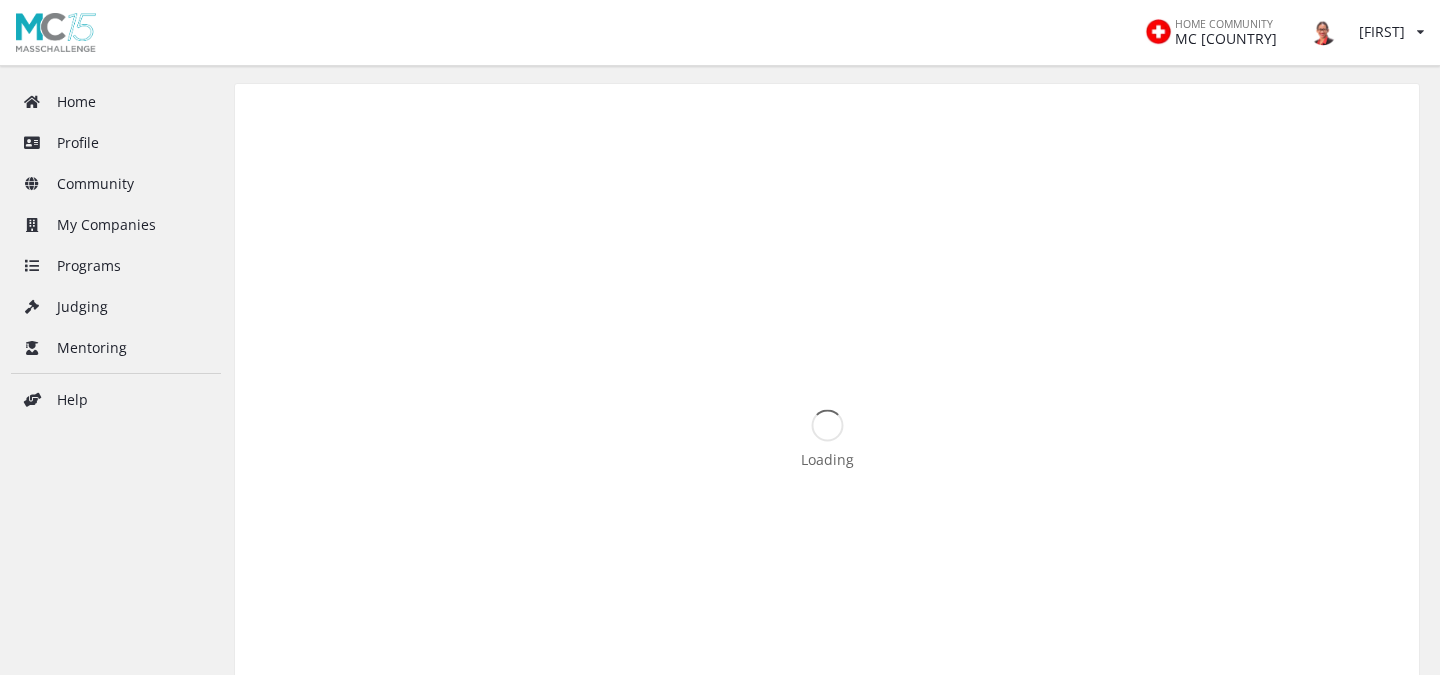 scroll, scrollTop: 0, scrollLeft: 0, axis: both 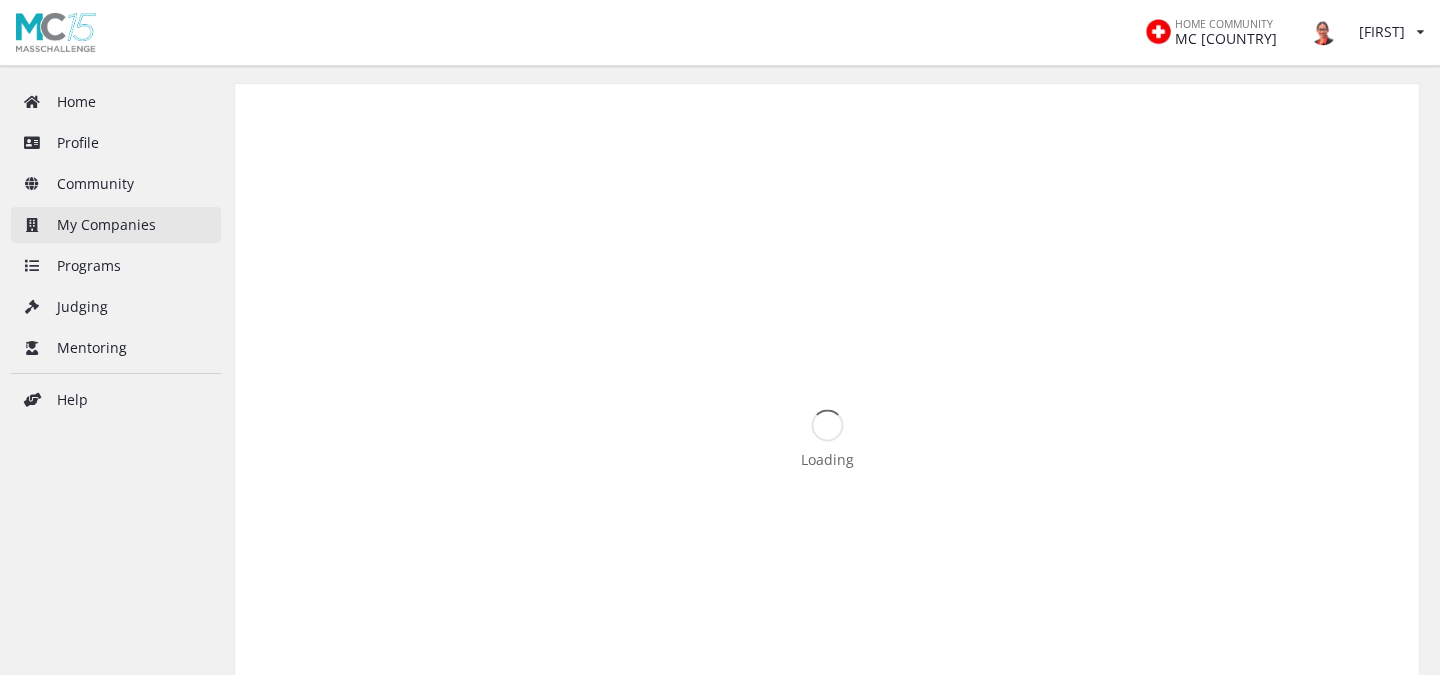 click on "My Companies" at bounding box center (116, 225) 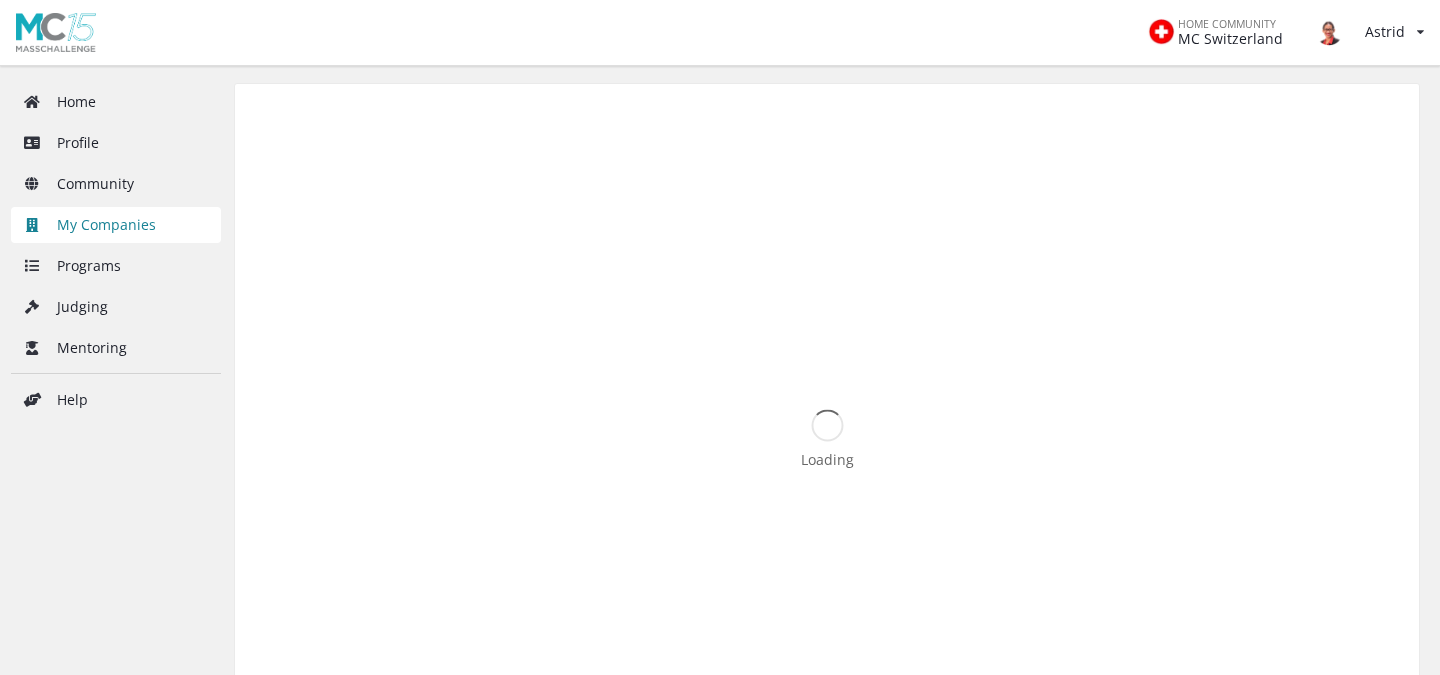 scroll, scrollTop: 0, scrollLeft: 0, axis: both 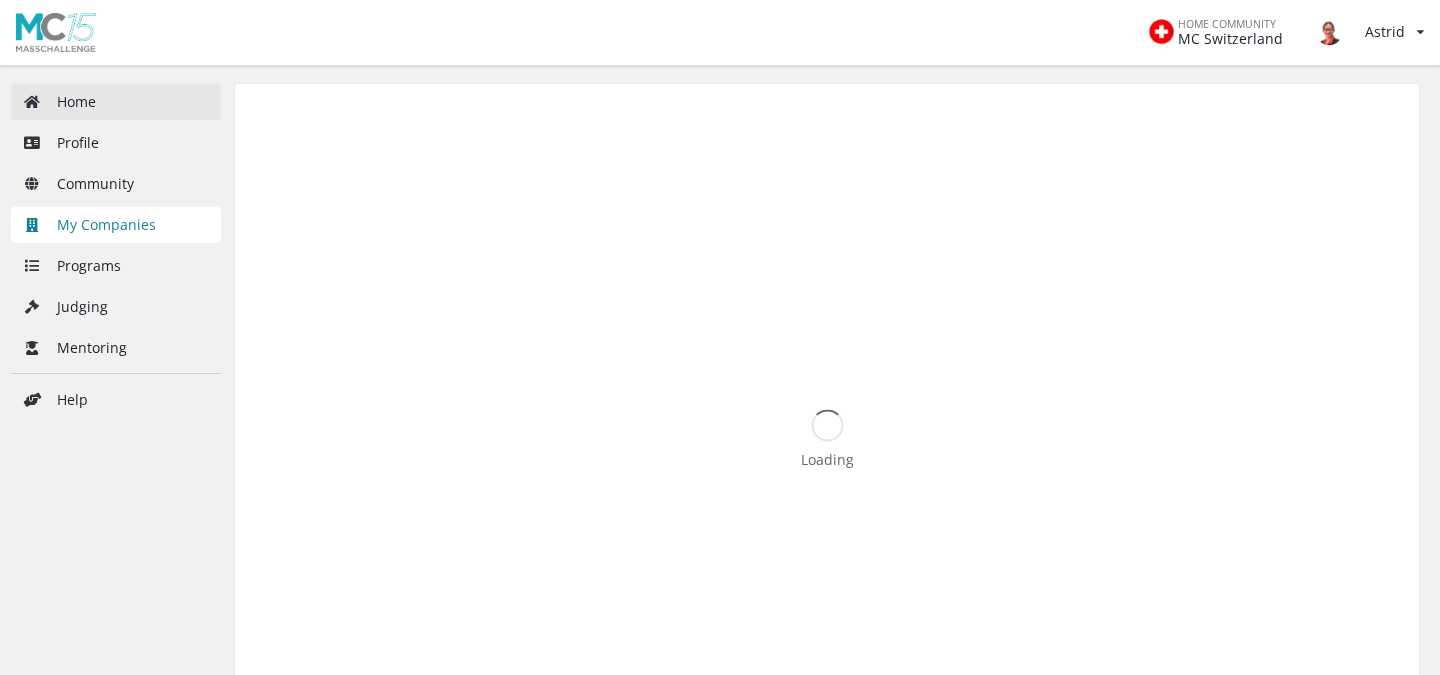 click on "Home" at bounding box center [116, 102] 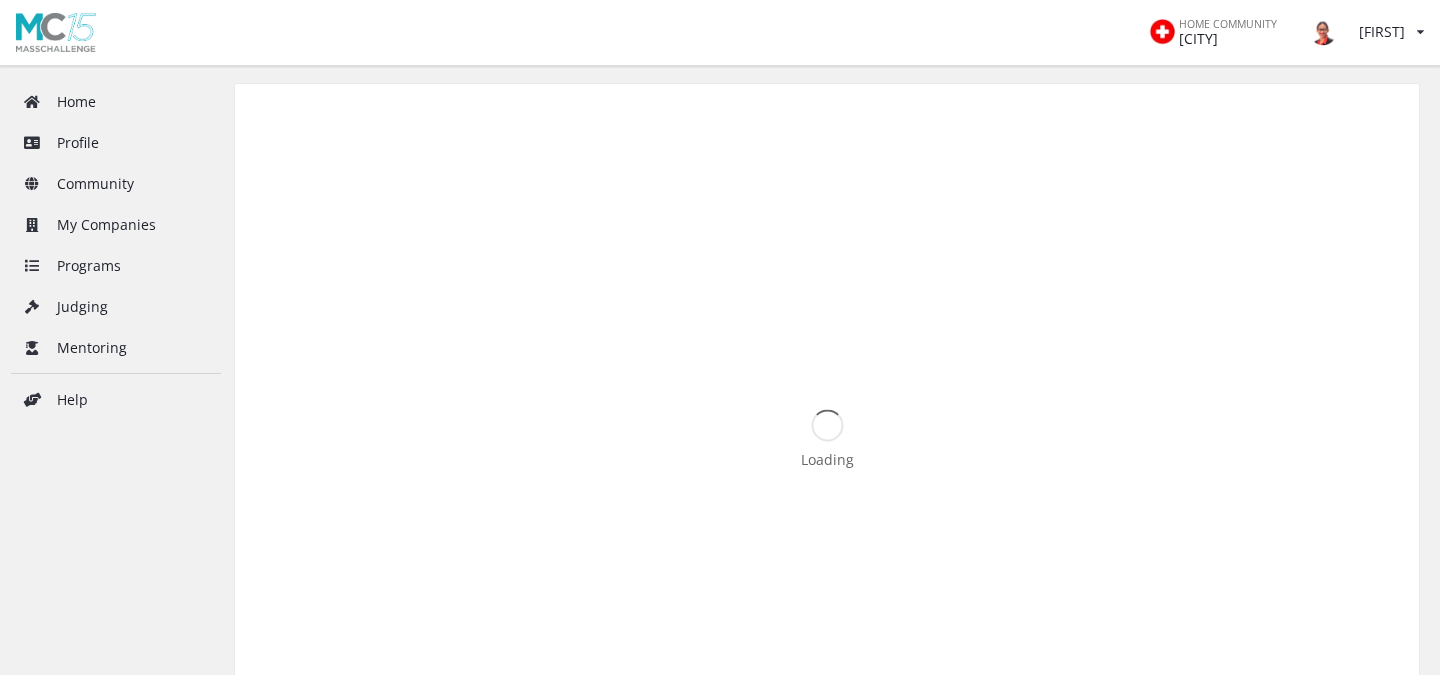 scroll, scrollTop: 0, scrollLeft: 0, axis: both 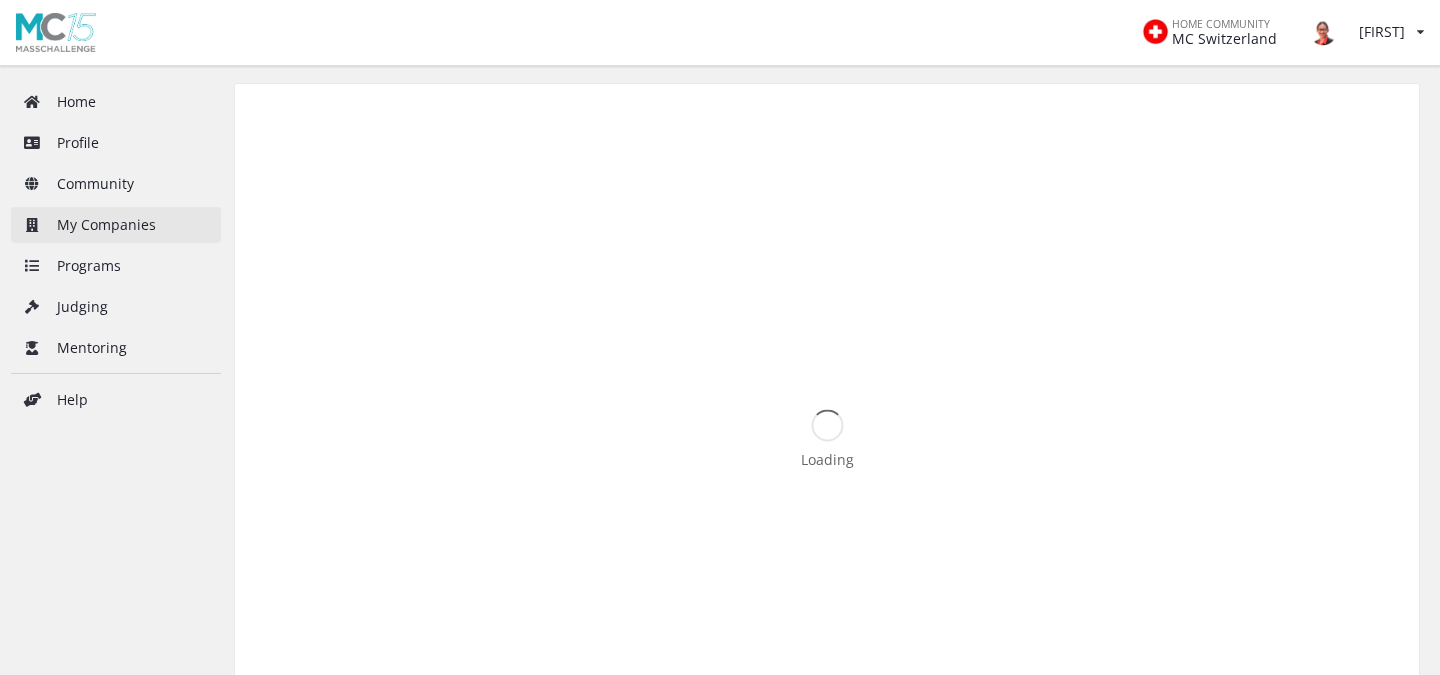 click on "My Companies" at bounding box center [116, 225] 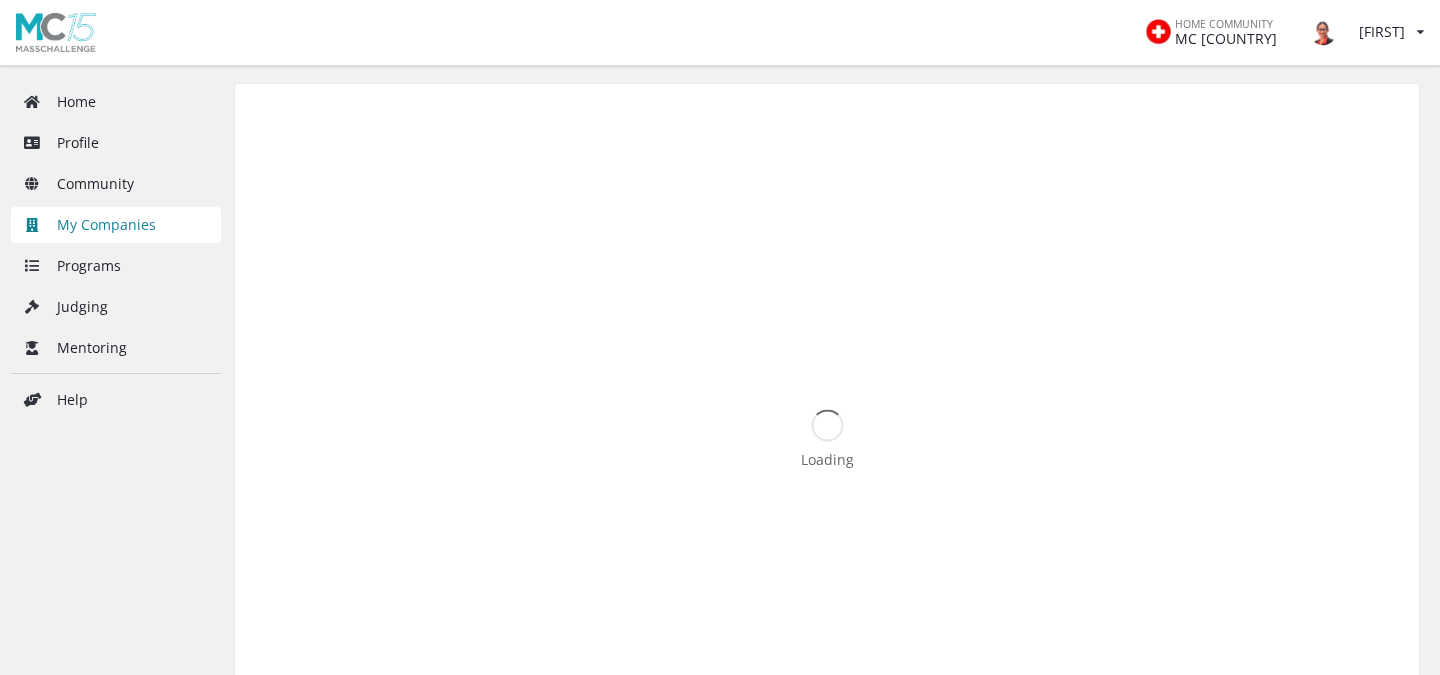 scroll, scrollTop: 0, scrollLeft: 0, axis: both 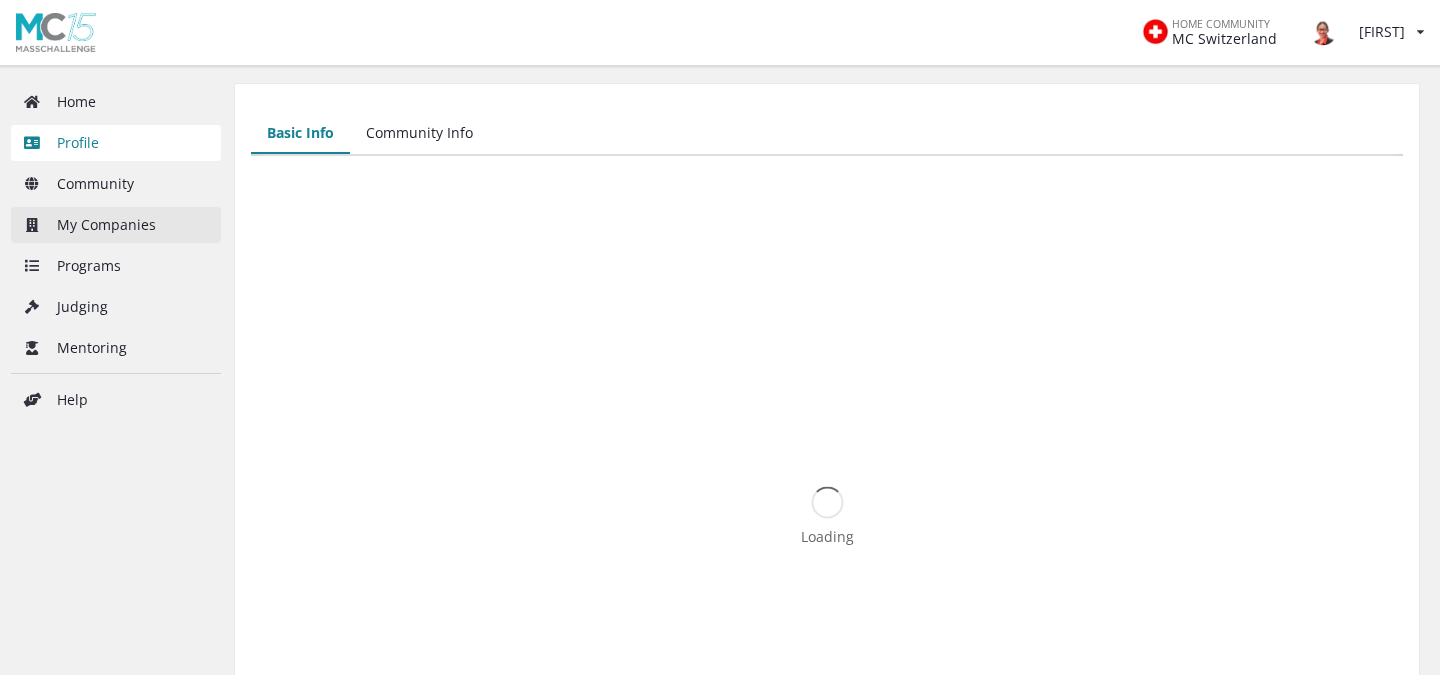 click on "My Companies" at bounding box center [116, 225] 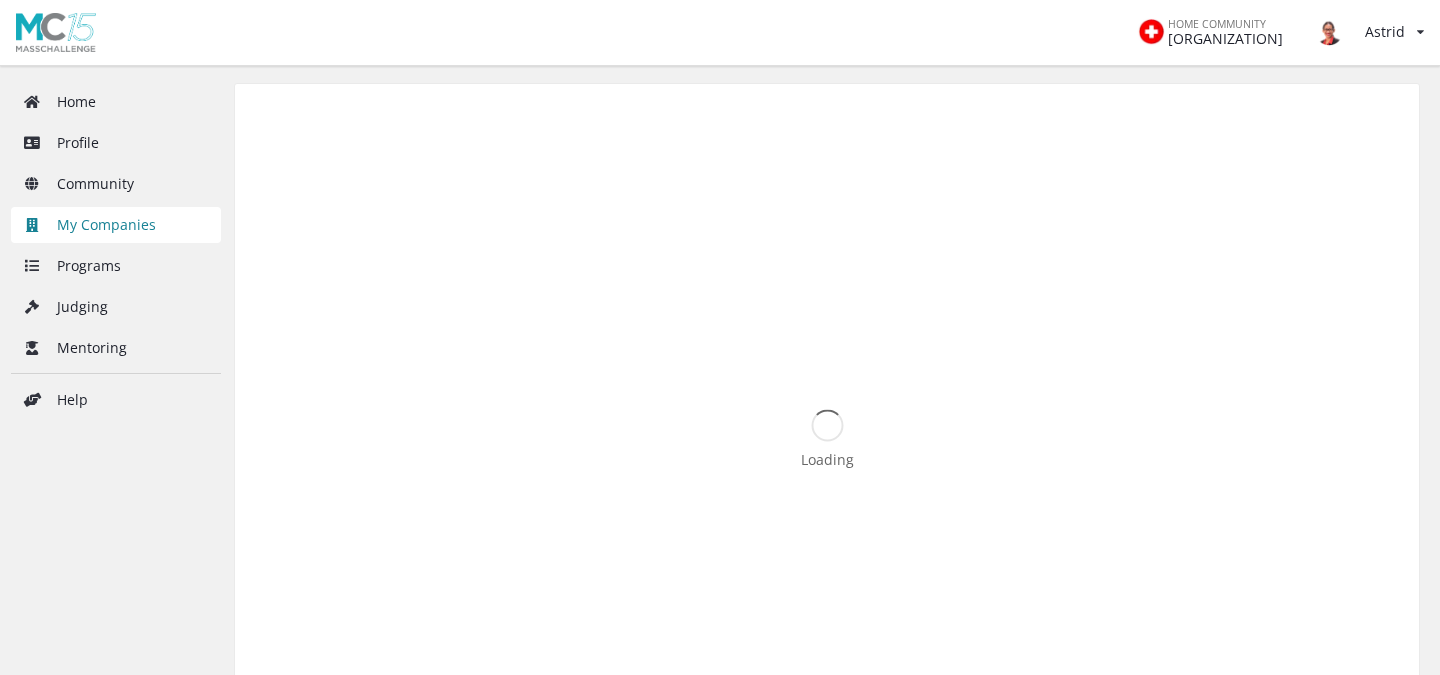 scroll, scrollTop: 0, scrollLeft: 0, axis: both 